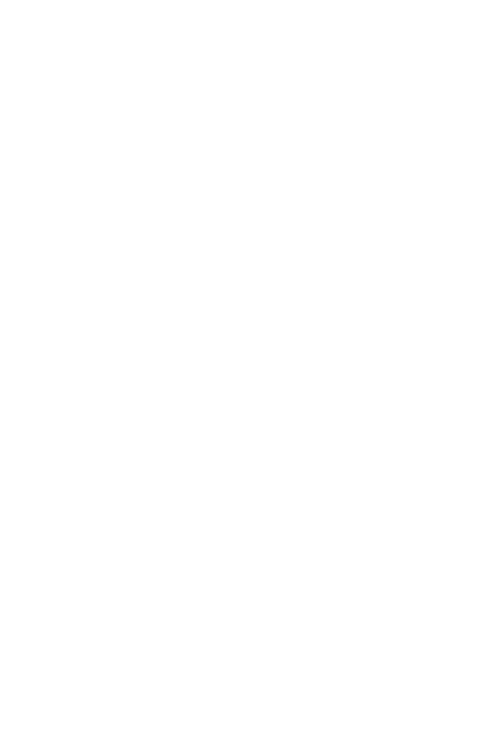 scroll, scrollTop: 0, scrollLeft: 0, axis: both 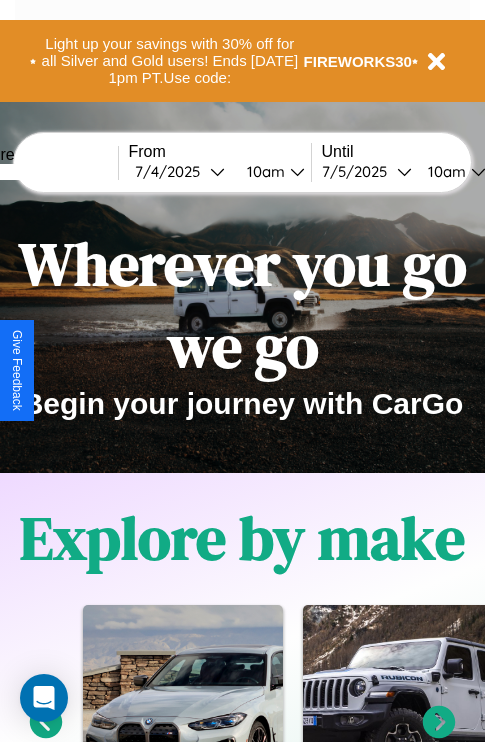 click at bounding box center [43, 172] 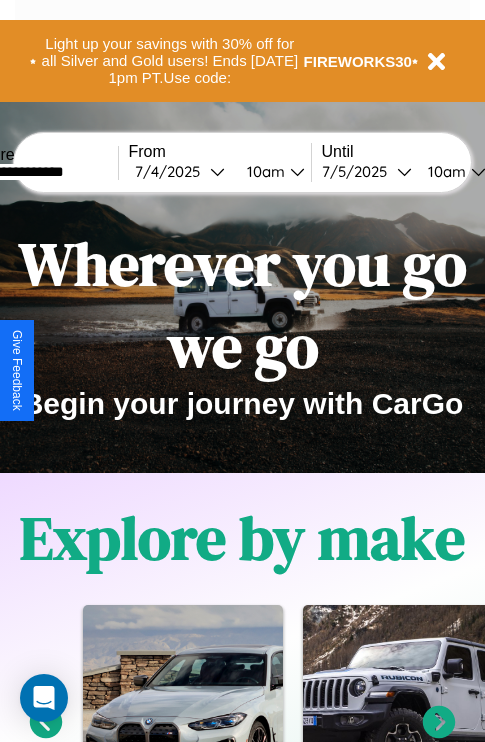type on "**********" 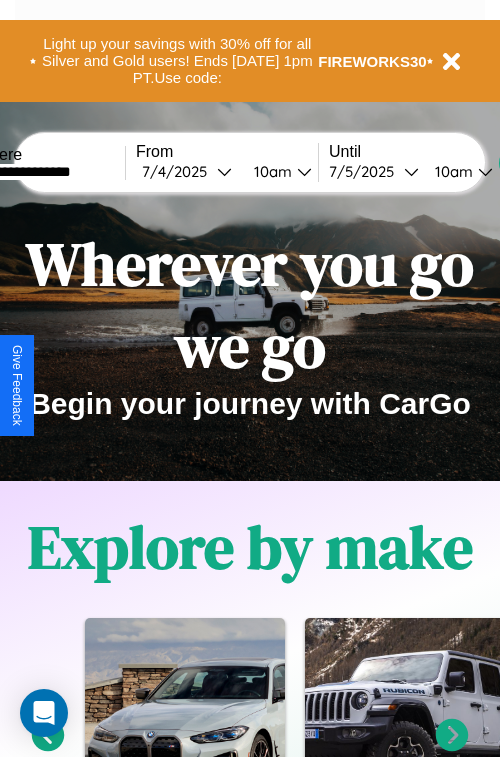 select on "*" 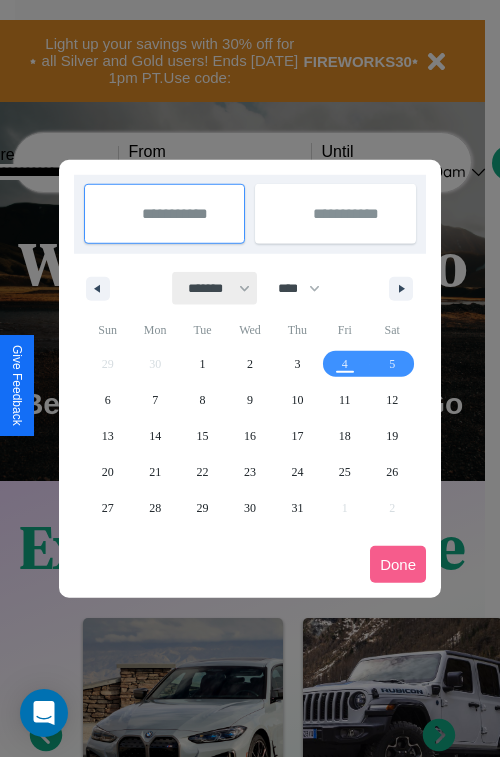 click on "******* ******** ***** ***** *** **** **** ****** ********* ******* ******** ********" at bounding box center (215, 288) 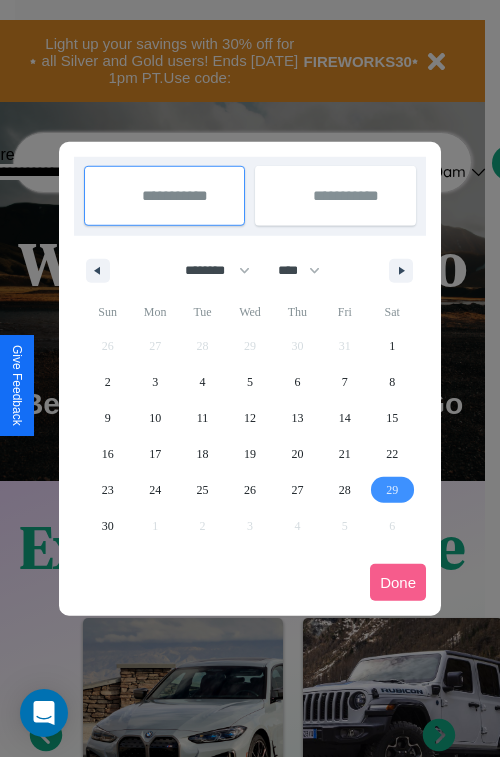 click on "29" at bounding box center (392, 490) 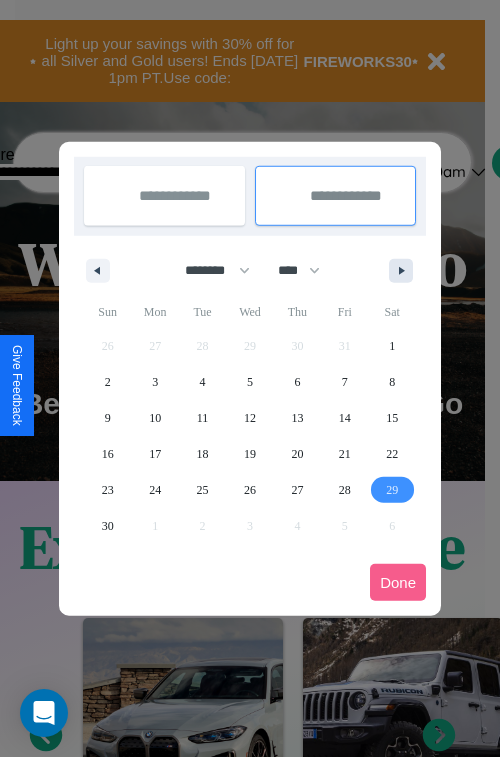 click at bounding box center (405, 271) 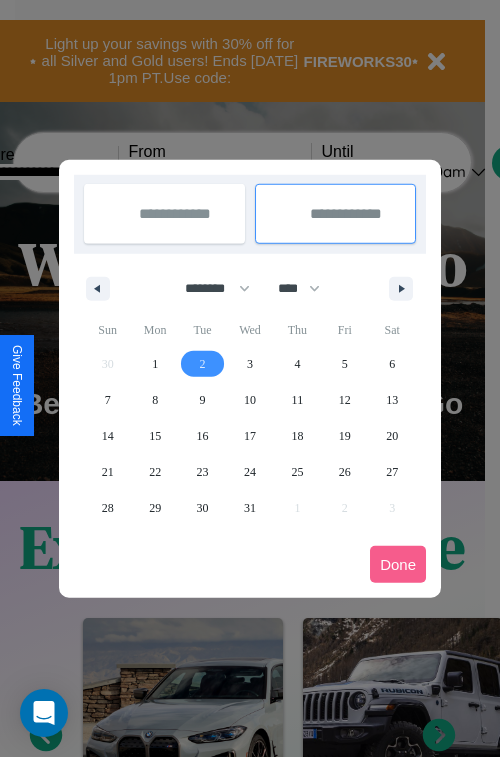 click on "2" at bounding box center (203, 364) 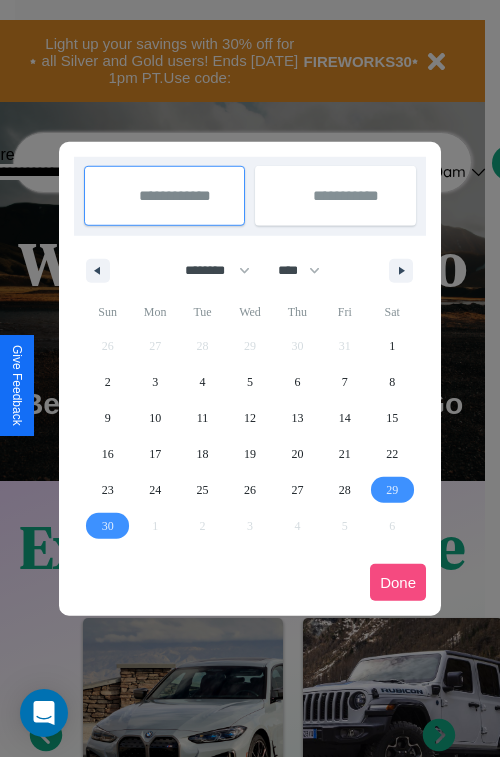 click on "Done" at bounding box center [398, 582] 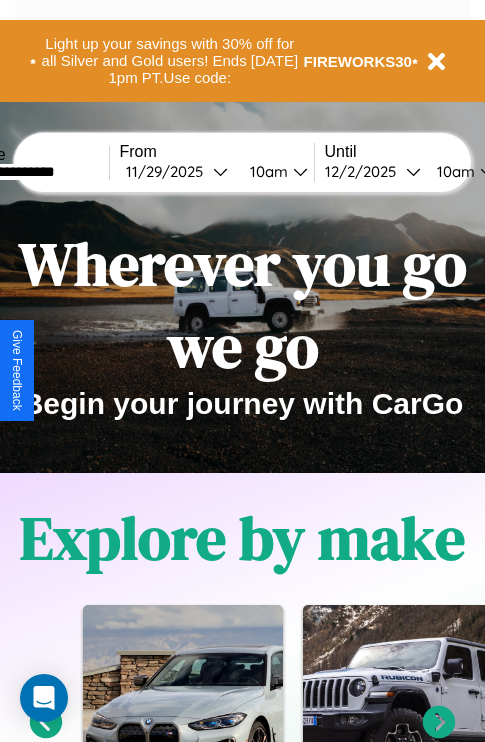 scroll, scrollTop: 0, scrollLeft: 77, axis: horizontal 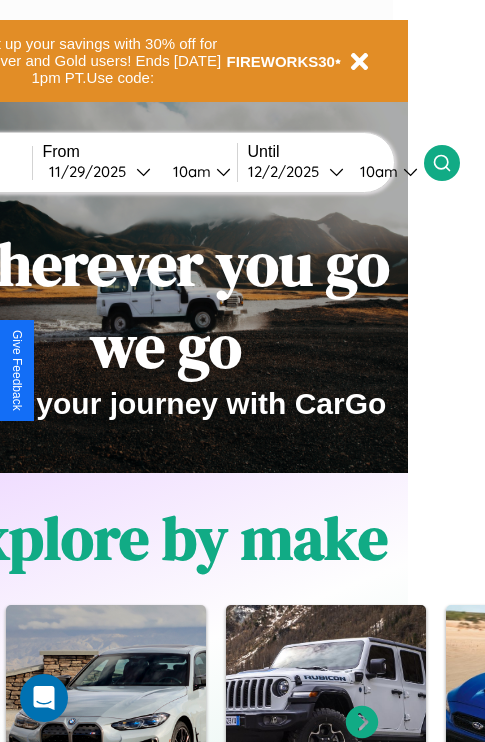 click 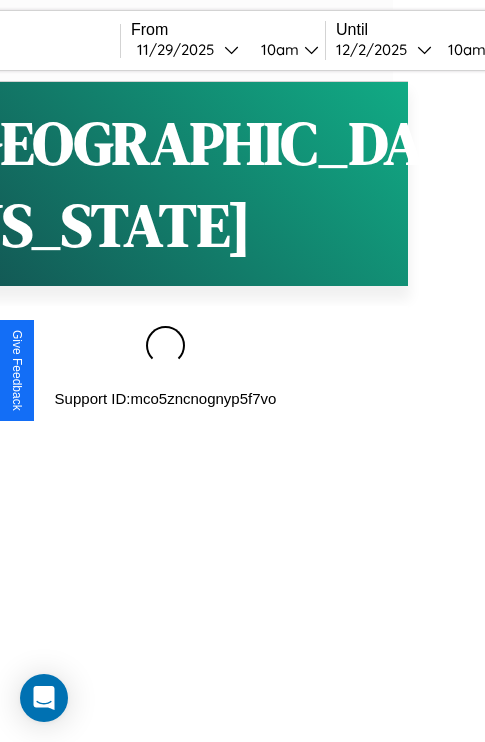 scroll, scrollTop: 0, scrollLeft: 0, axis: both 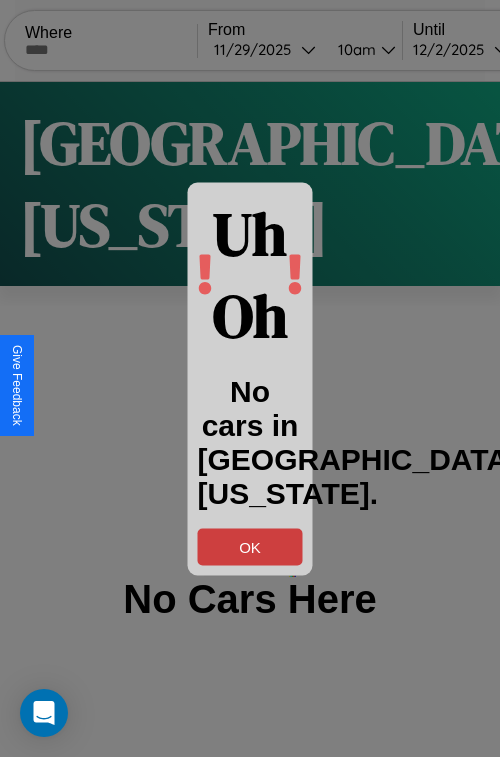 click on "OK" at bounding box center (250, 546) 